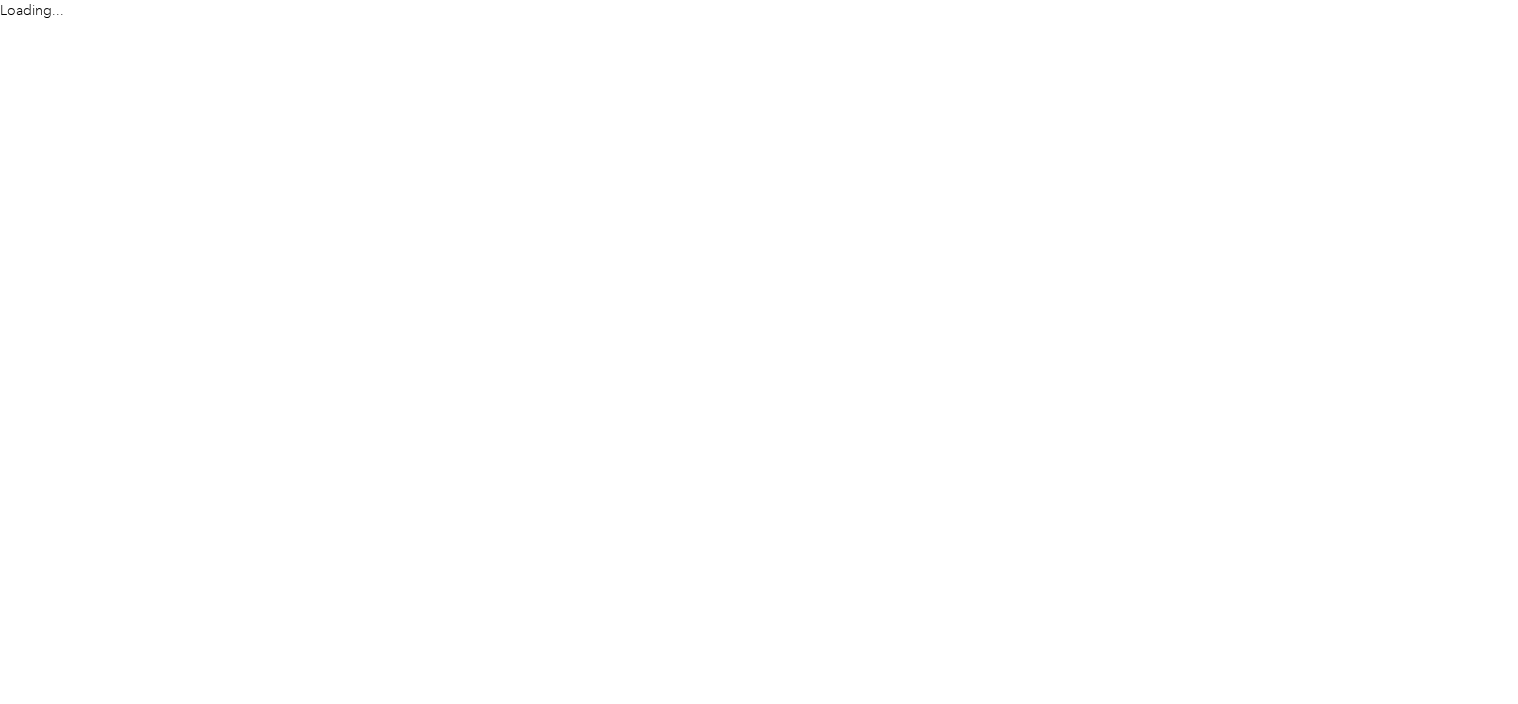 scroll, scrollTop: 0, scrollLeft: 0, axis: both 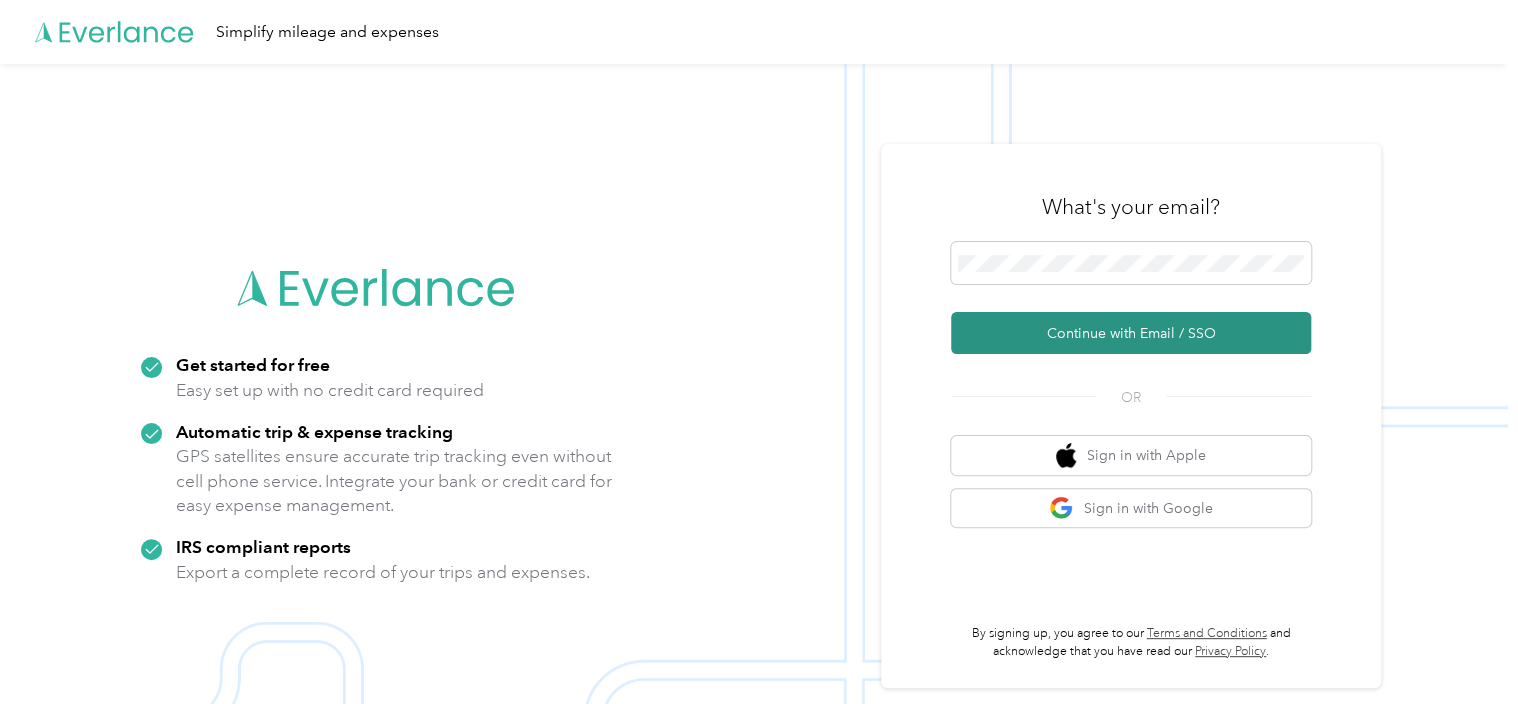 click on "Continue with Email / SSO" at bounding box center [1131, 333] 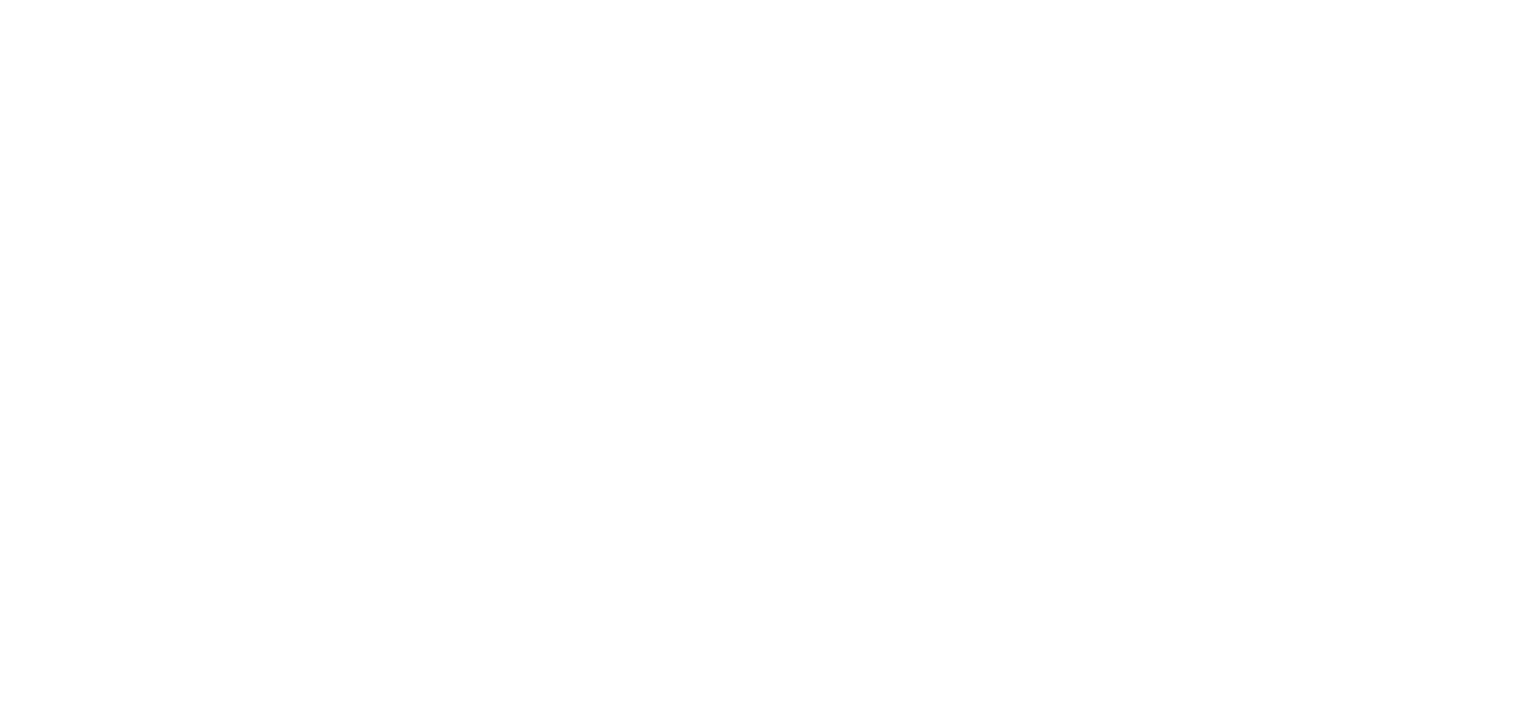 scroll, scrollTop: 0, scrollLeft: 0, axis: both 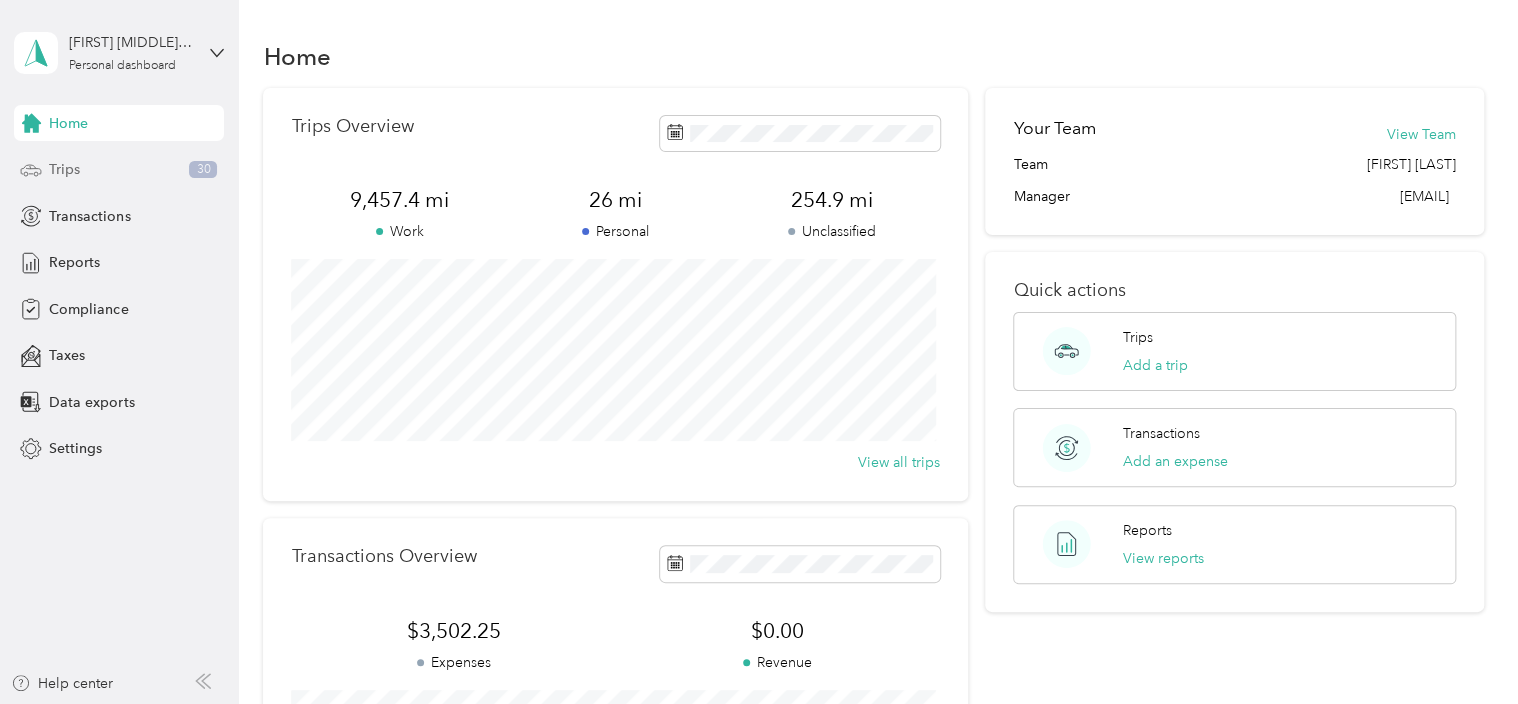 click on "Trips 30" at bounding box center (119, 170) 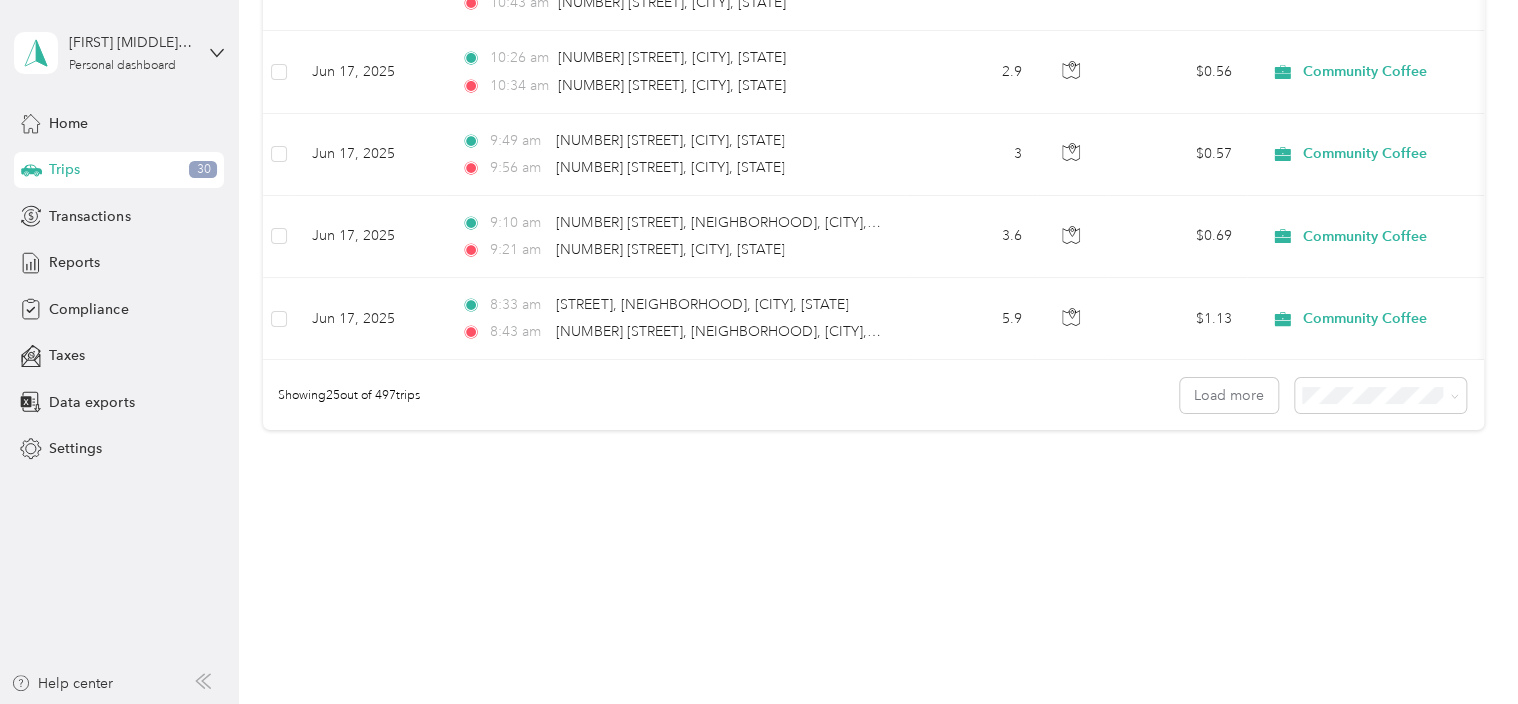 scroll, scrollTop: 2045, scrollLeft: 0, axis: vertical 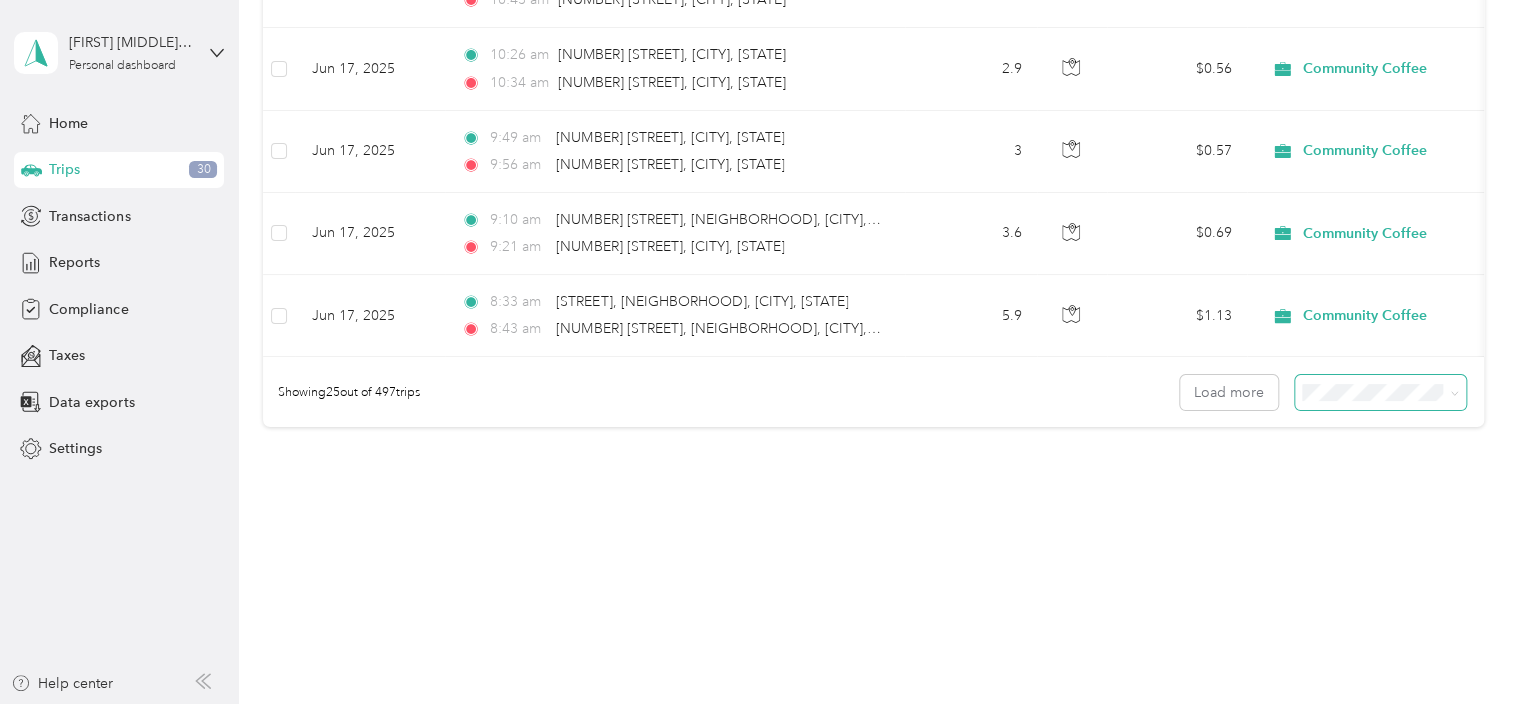 click 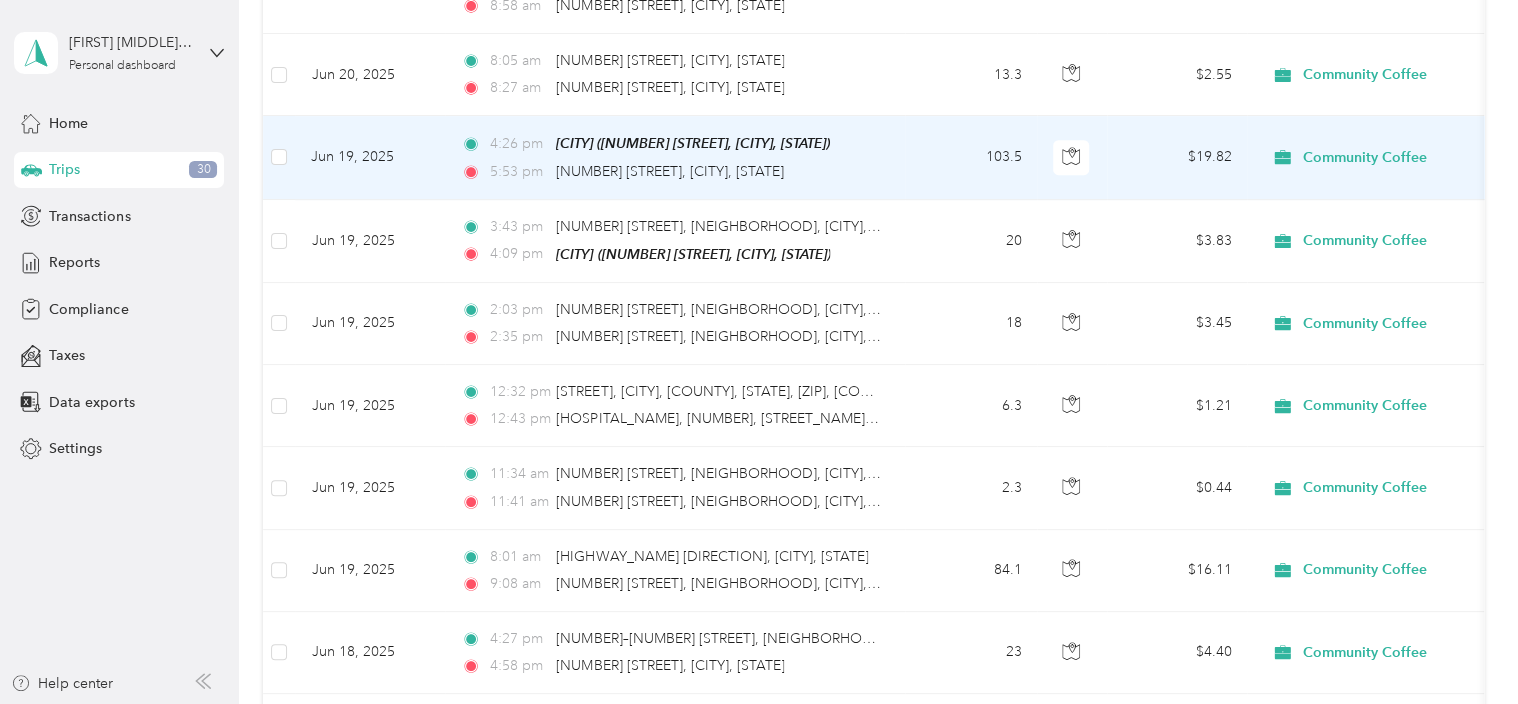 scroll, scrollTop: 0, scrollLeft: 0, axis: both 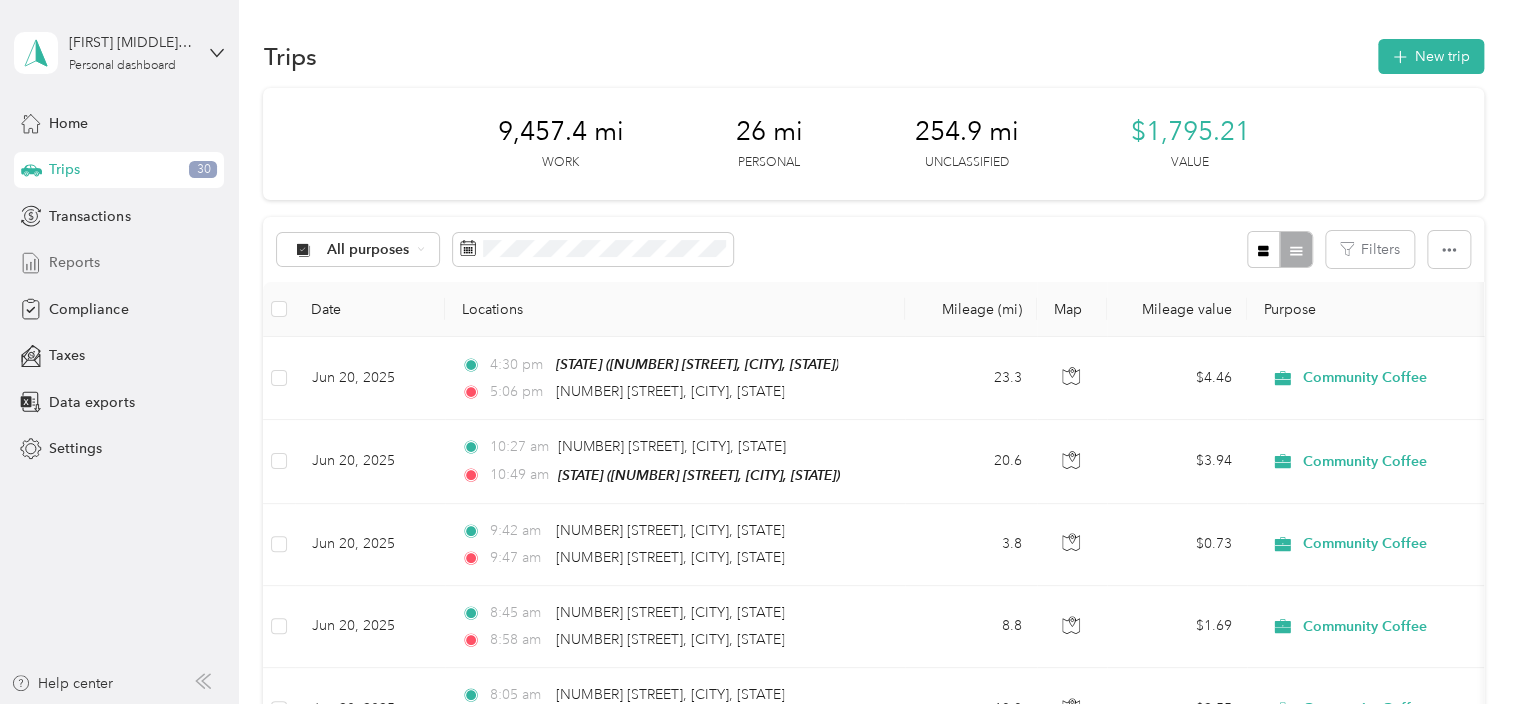 click on "Reports" at bounding box center [74, 262] 